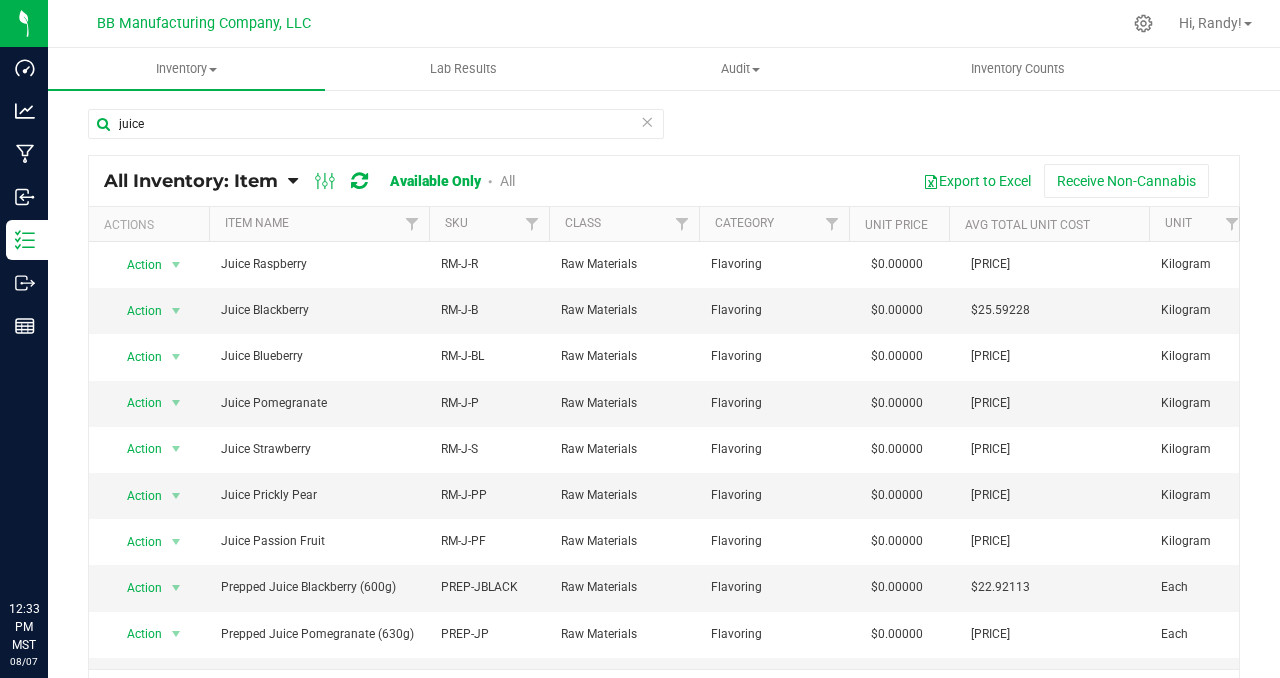 scroll, scrollTop: 0, scrollLeft: 0, axis: both 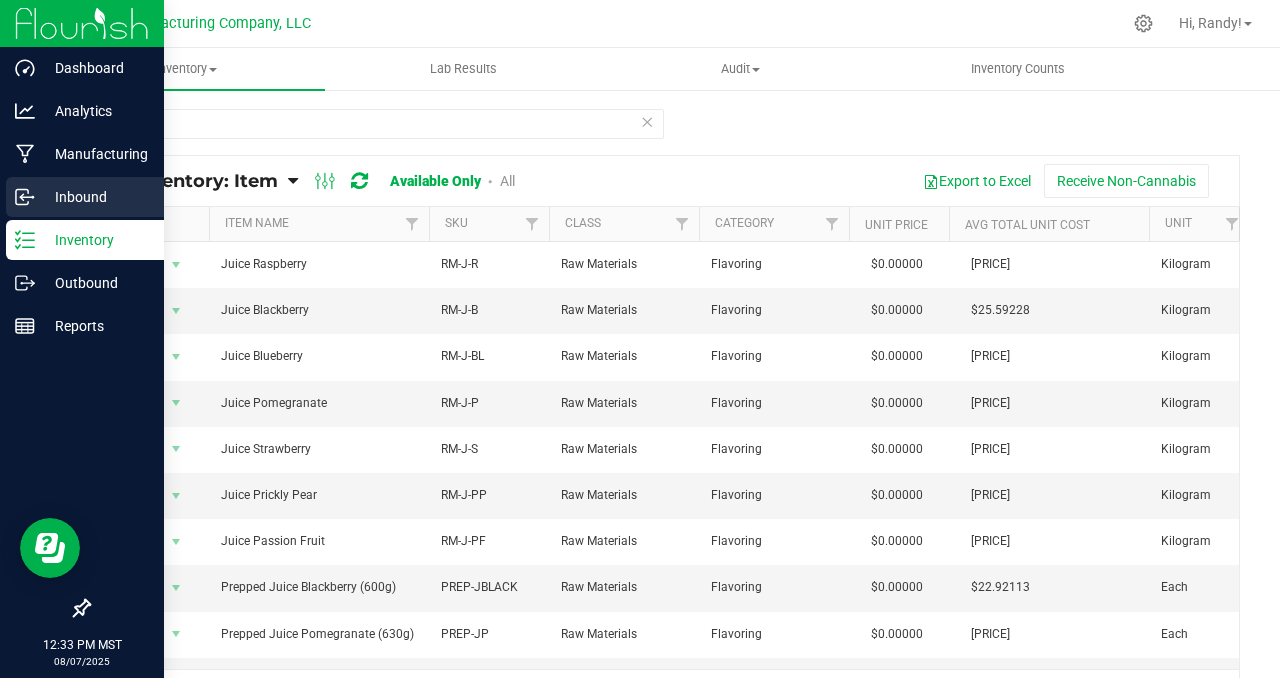 click on "Inbound" at bounding box center [95, 197] 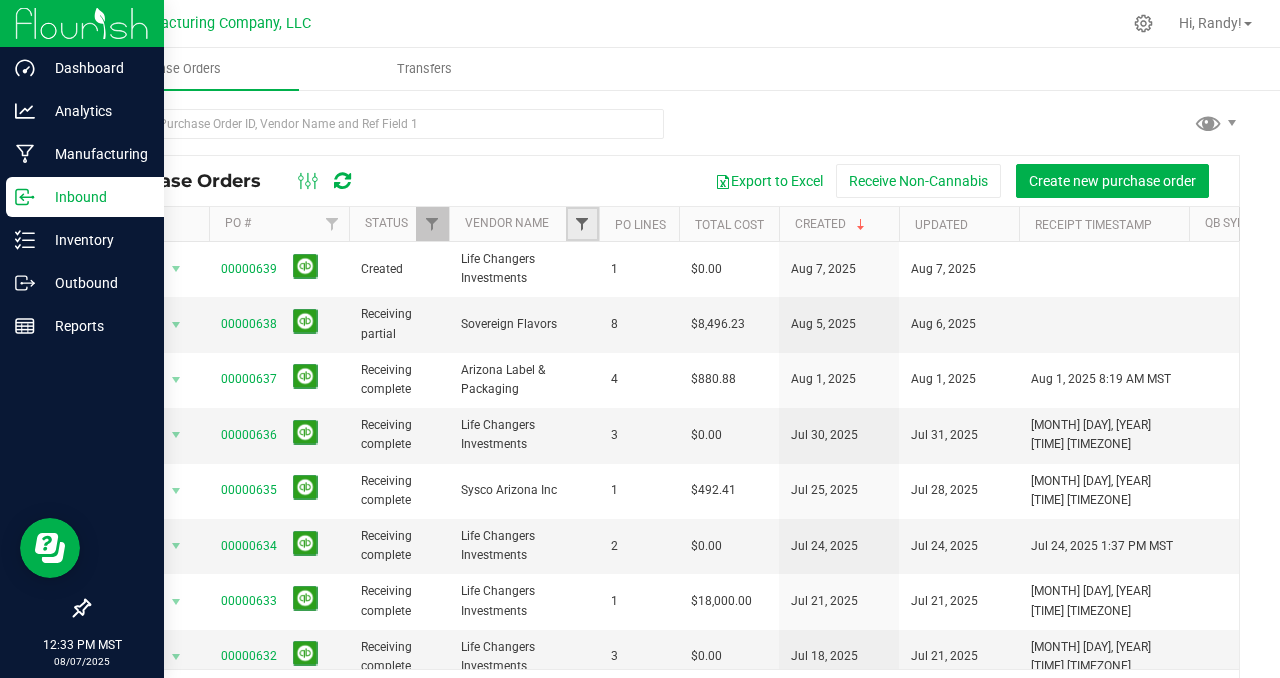 click at bounding box center (582, 224) 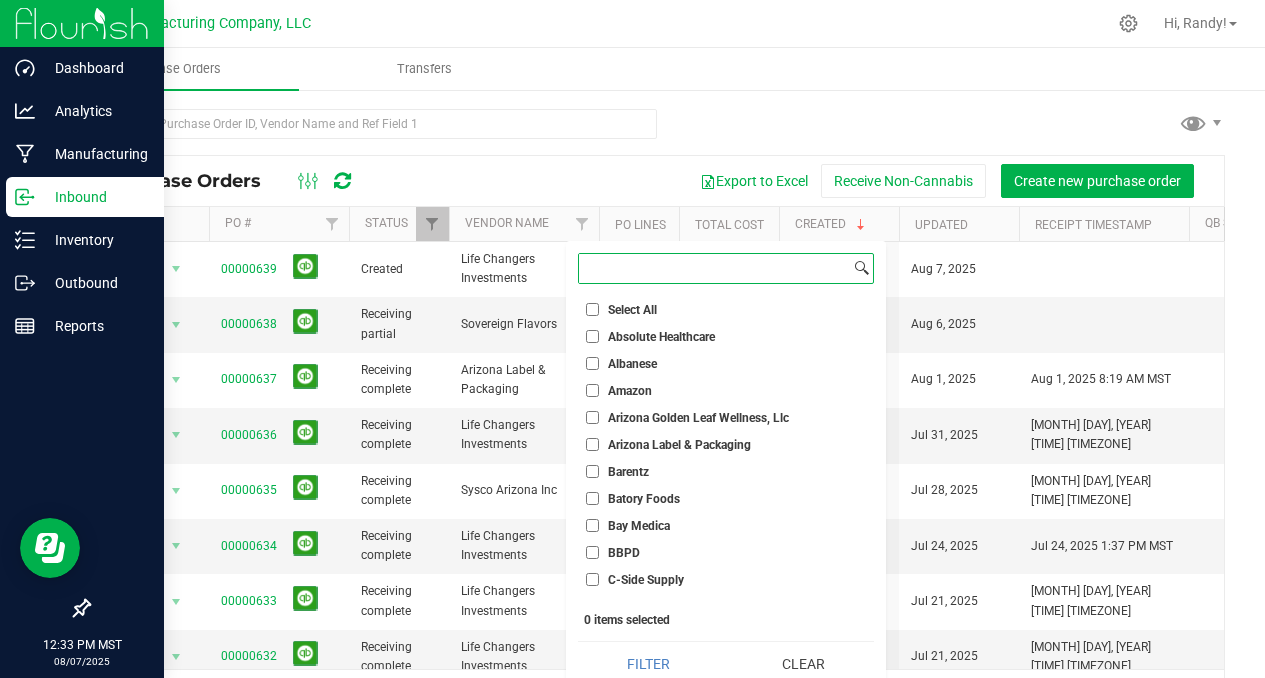 click at bounding box center [714, 268] 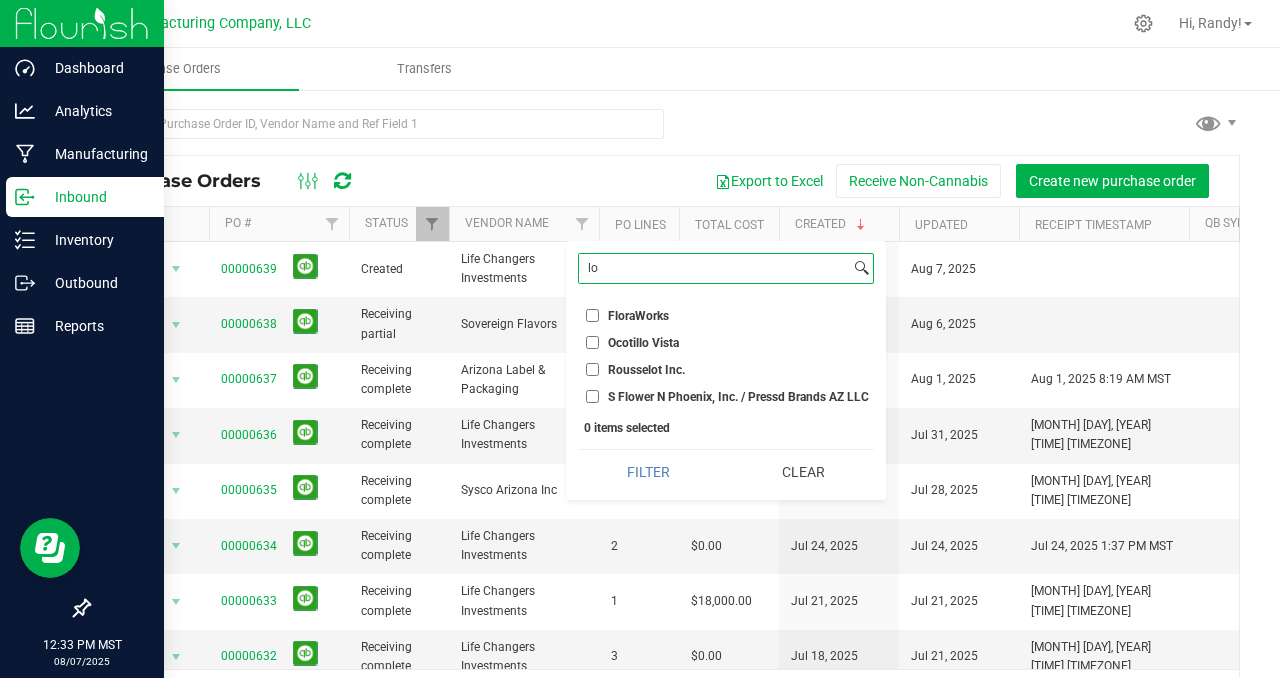 type on "l" 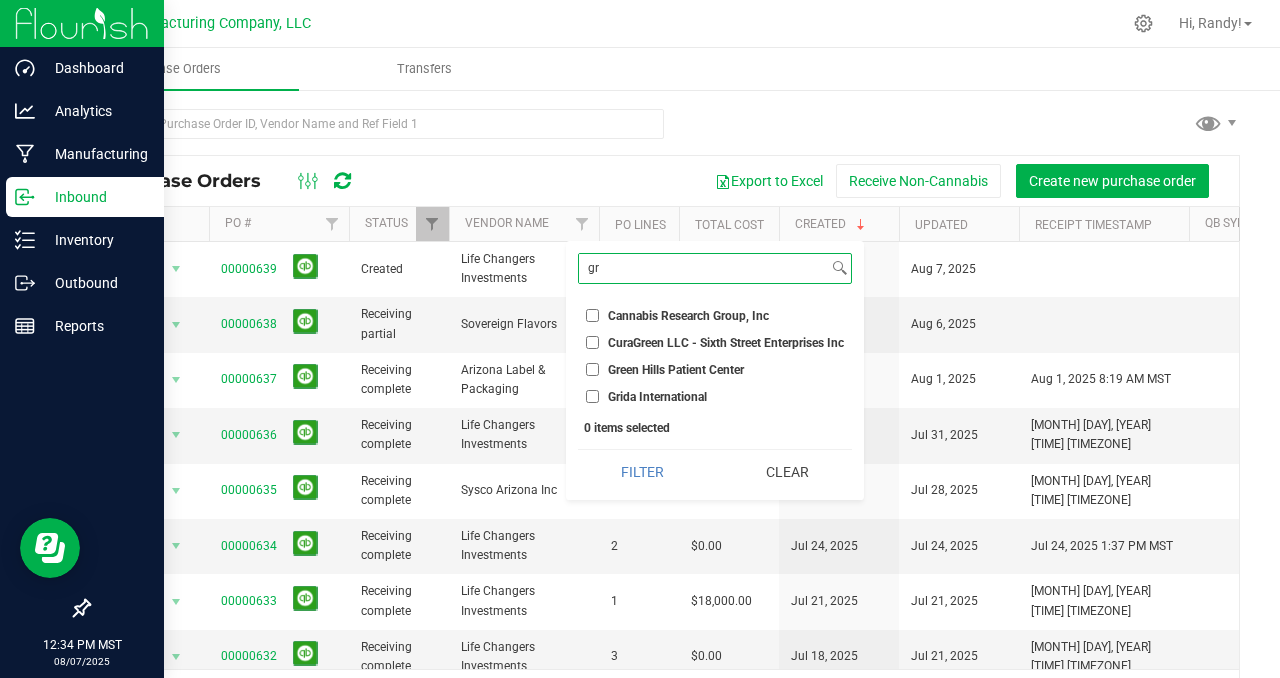 type on "gr" 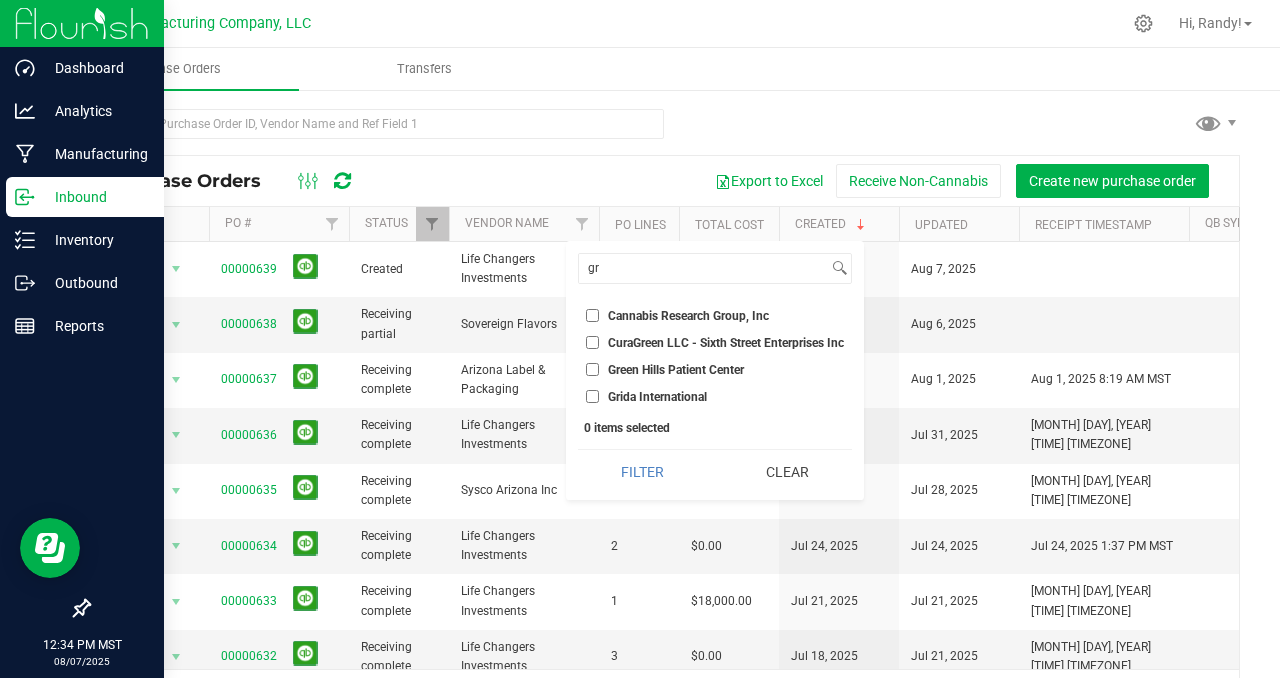 click on "Grida International" at bounding box center [592, 396] 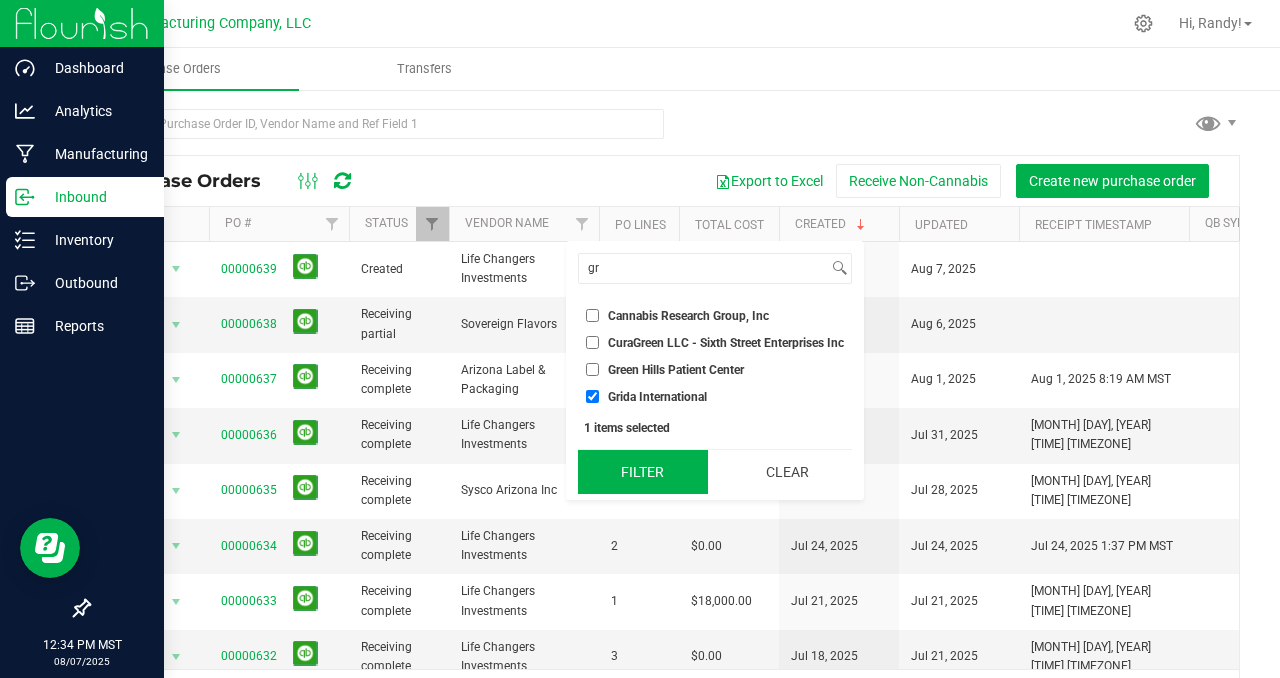 click on "Filter" at bounding box center (643, 472) 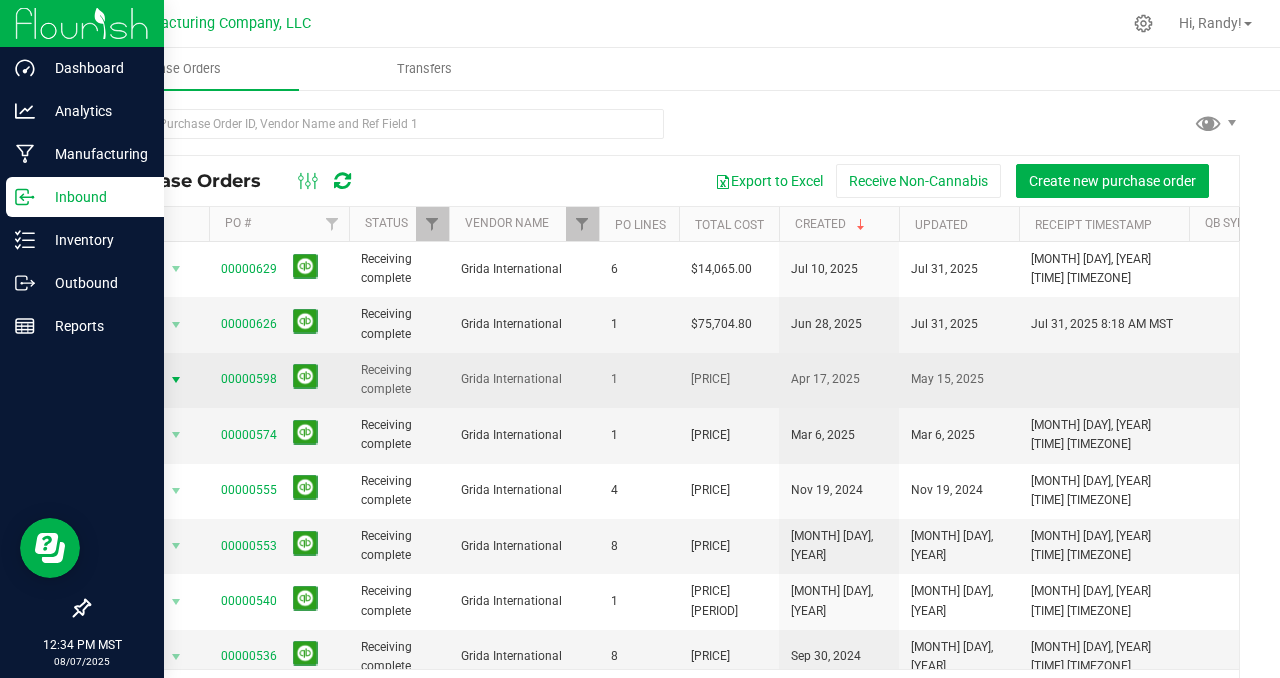 click at bounding box center [176, 380] 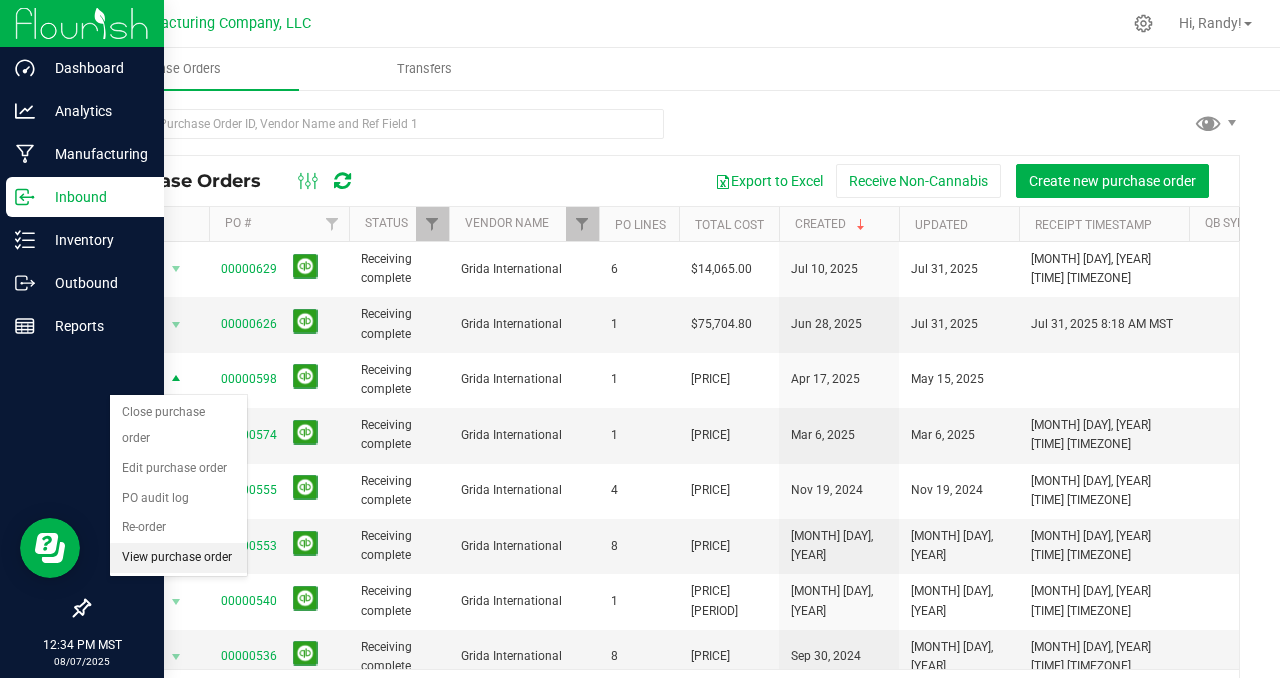click on "View purchase order" at bounding box center [178, 558] 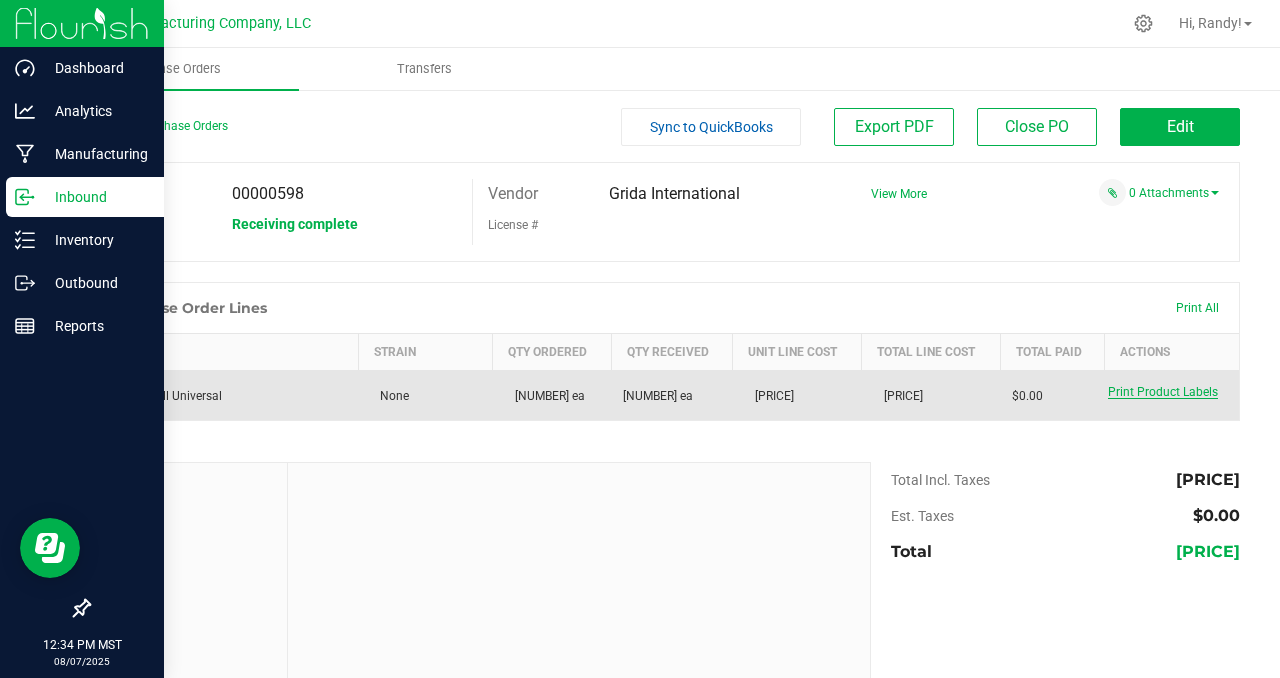 click on "Print Product Labels" at bounding box center (1163, 392) 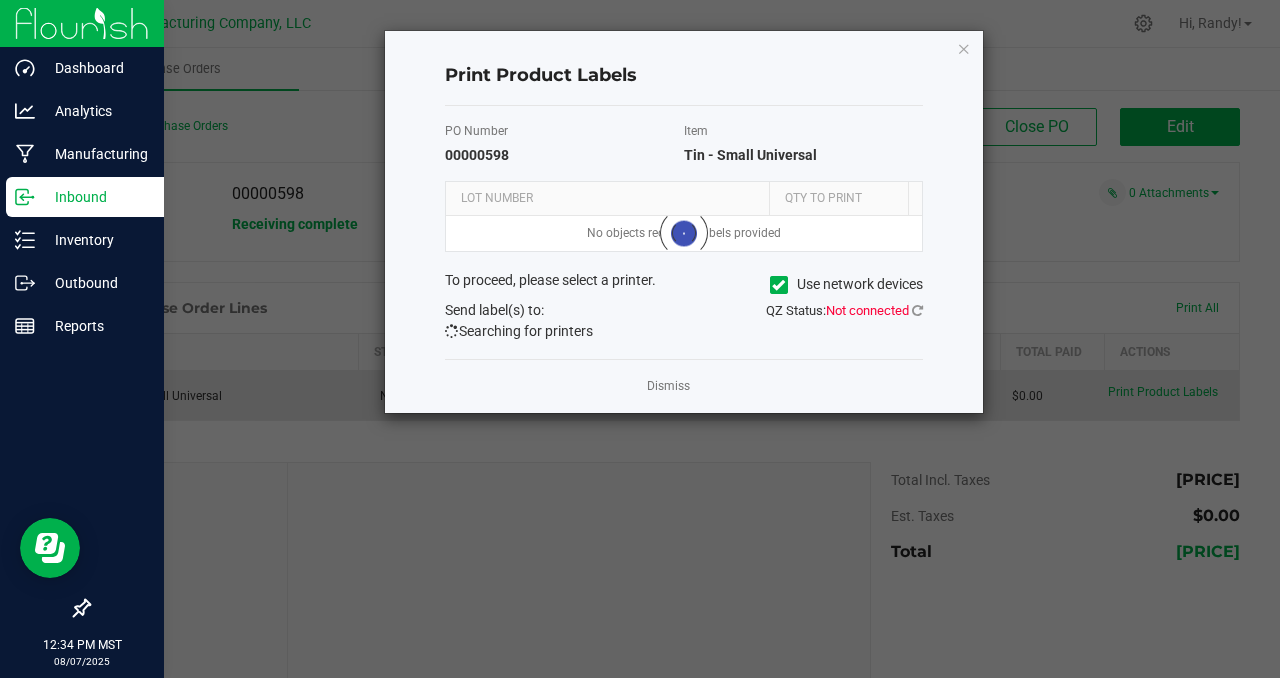 click 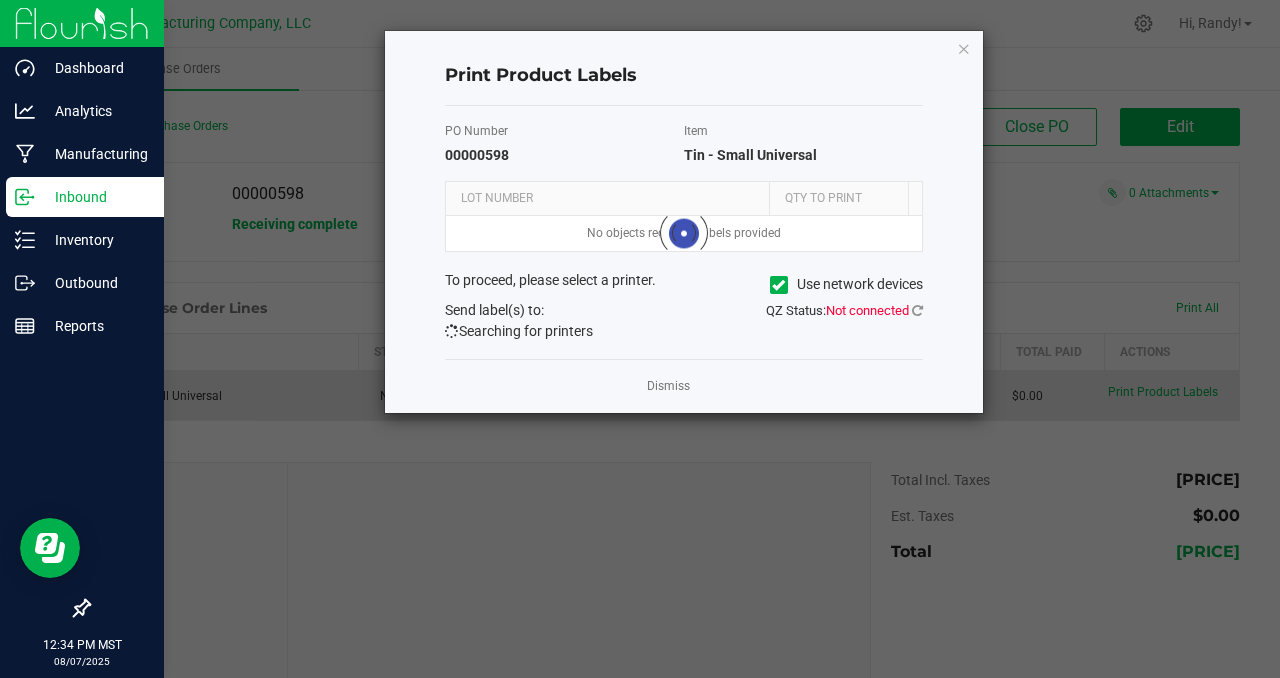 click on "Purchase Orders
Transfers" at bounding box center (688, 69) 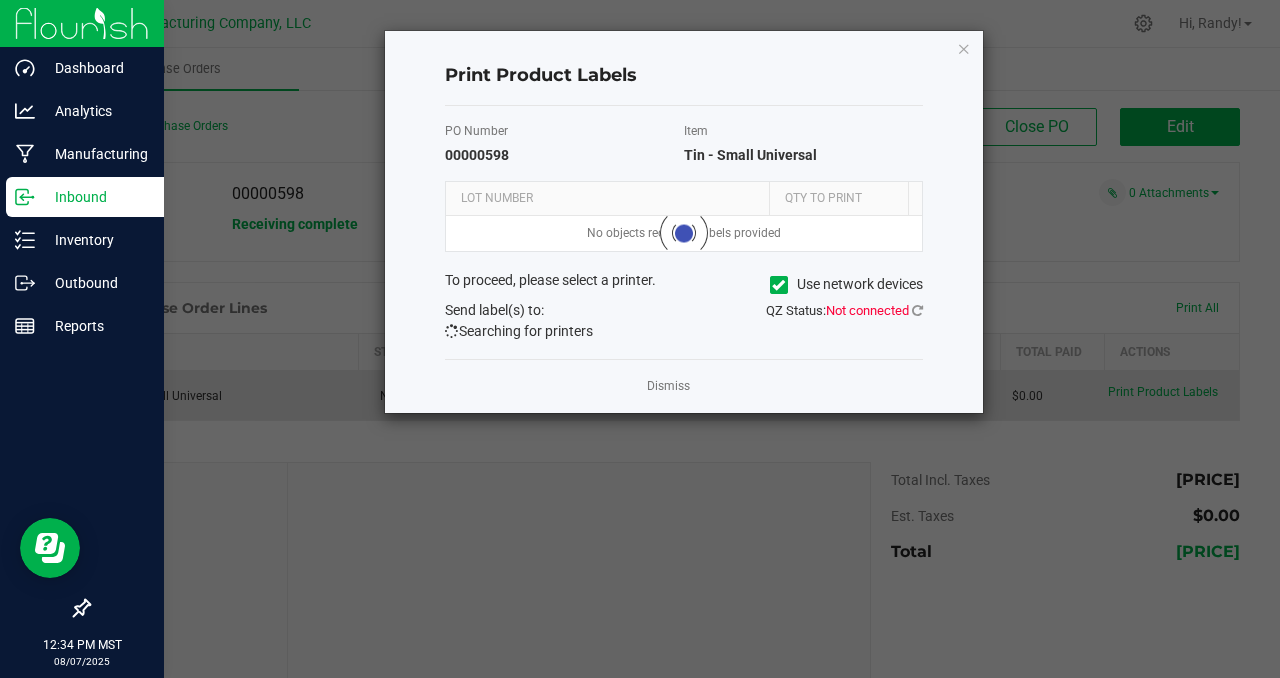 click on "[NUMBER] ea" at bounding box center (658, 396) 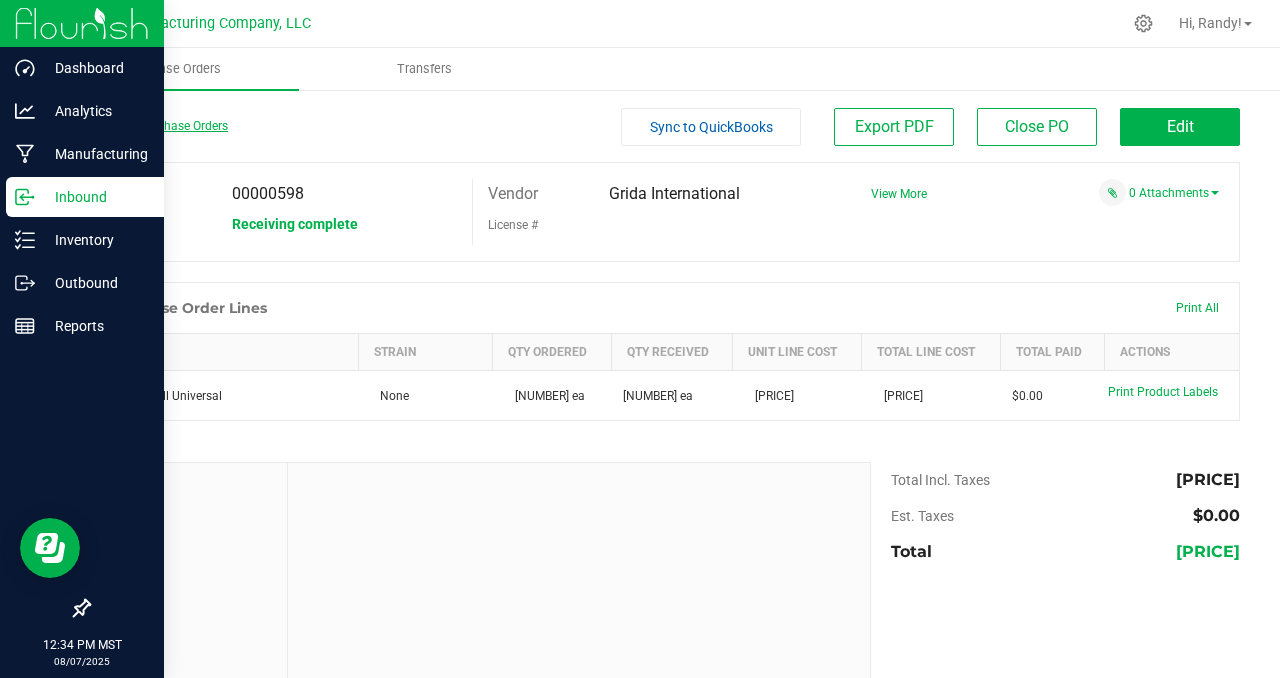 click on "Back to Purchase Orders" at bounding box center [158, 126] 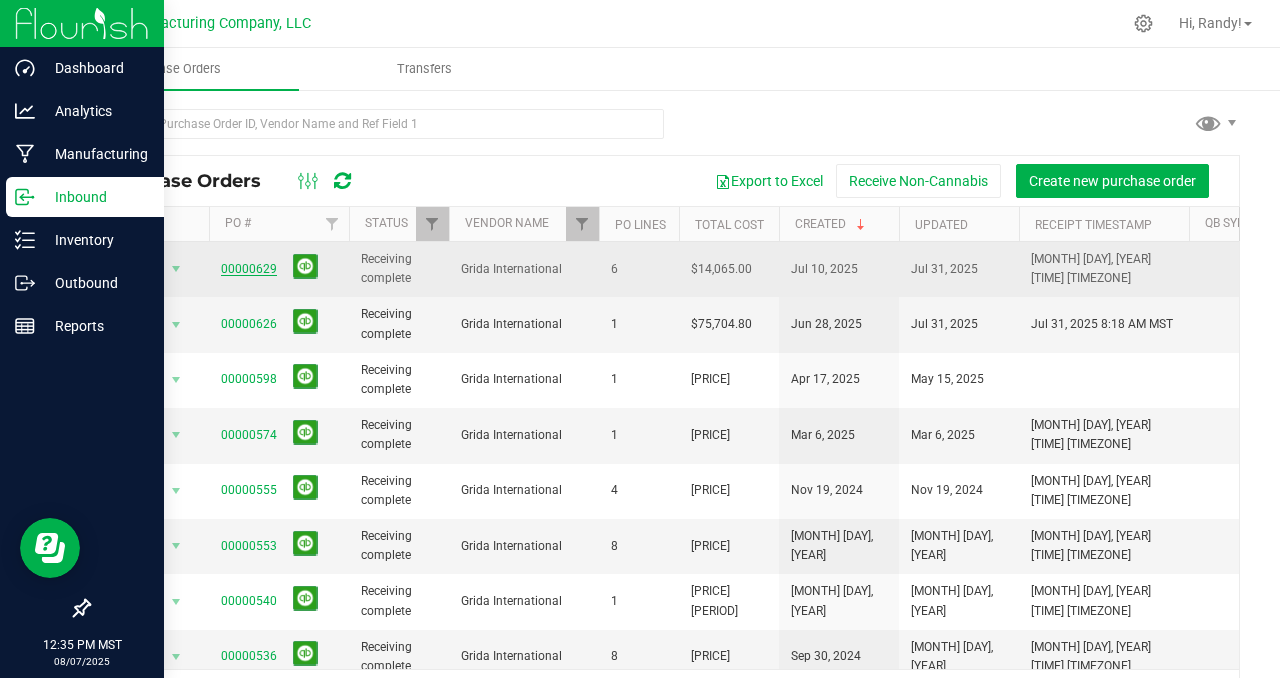 click on "00000629" at bounding box center (249, 269) 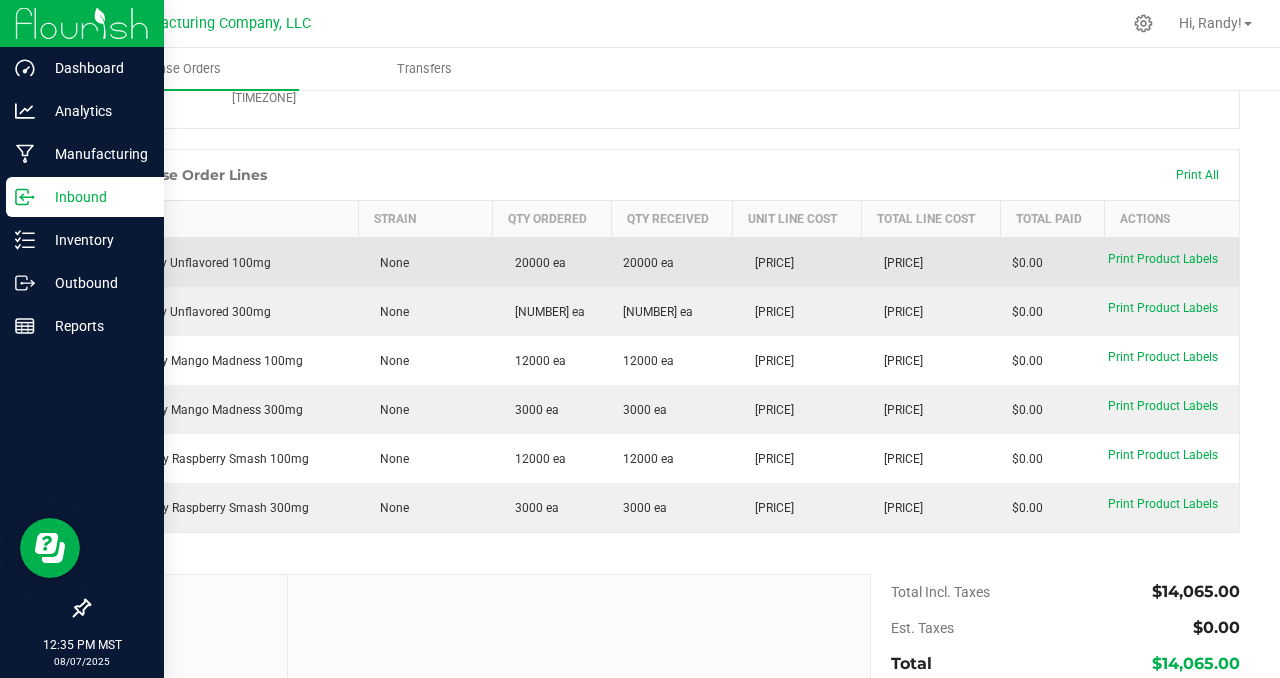 scroll, scrollTop: 0, scrollLeft: 0, axis: both 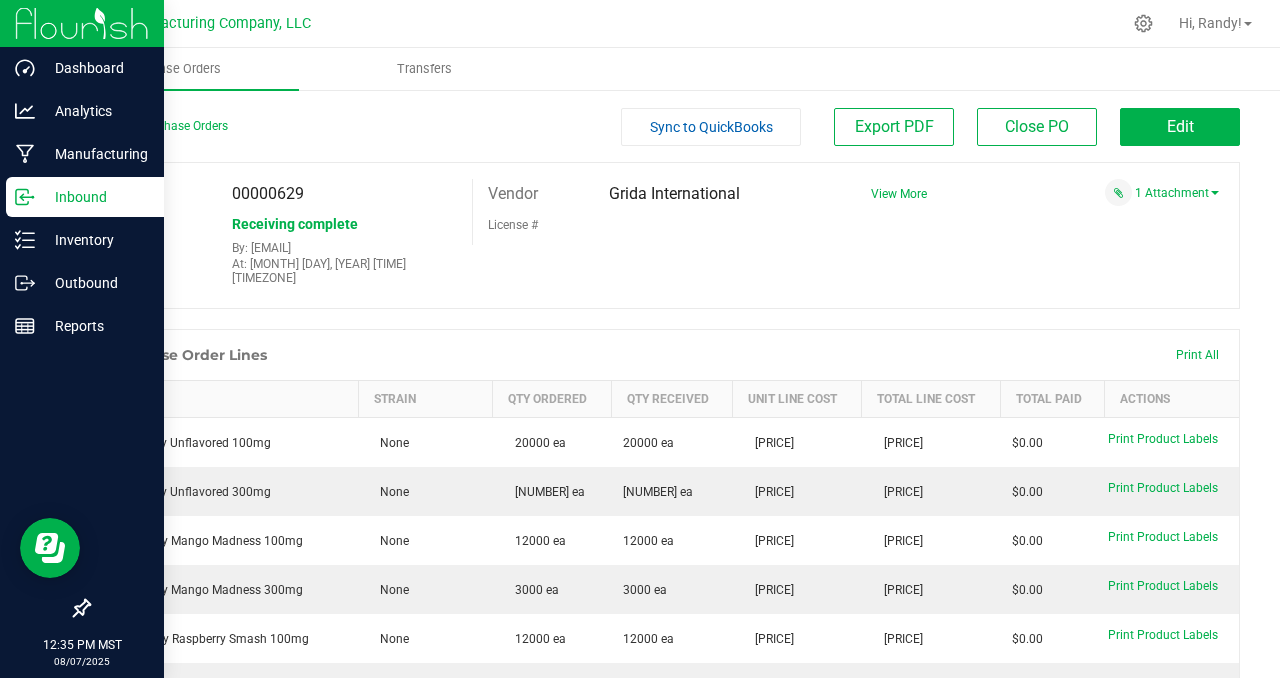 click on "Back to Purchase Orders" at bounding box center [232, 126] 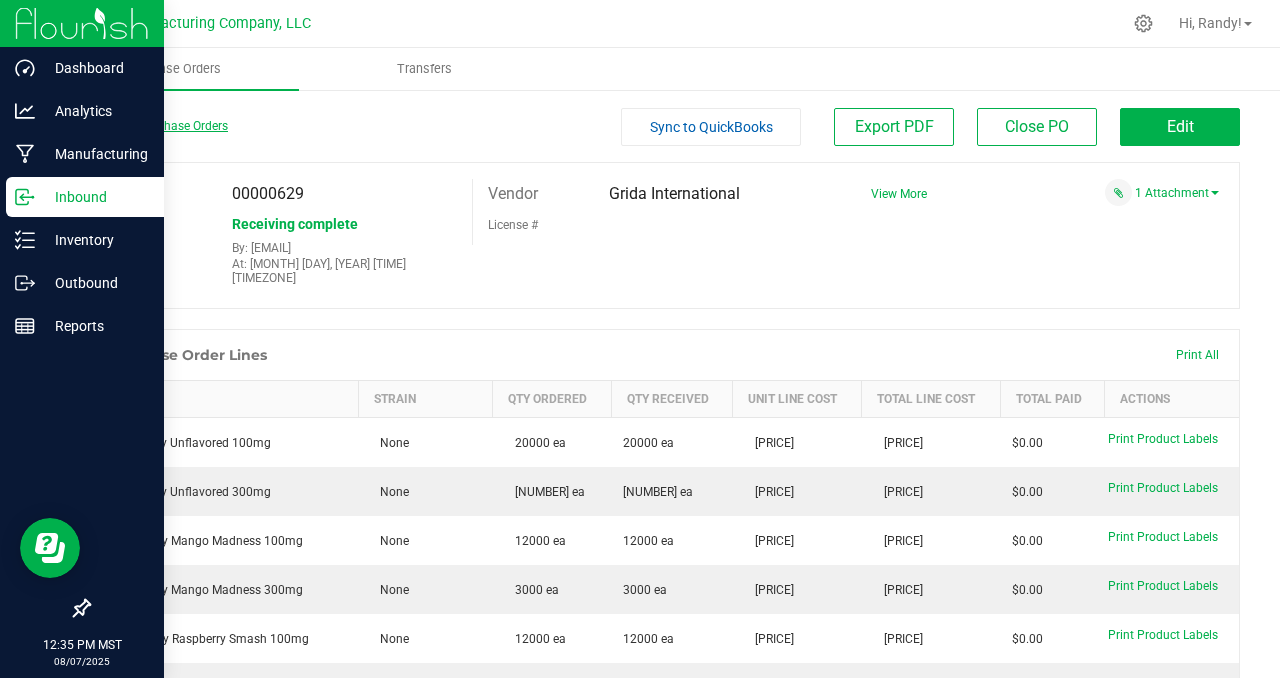 click on "Back to Purchase Orders" at bounding box center [158, 126] 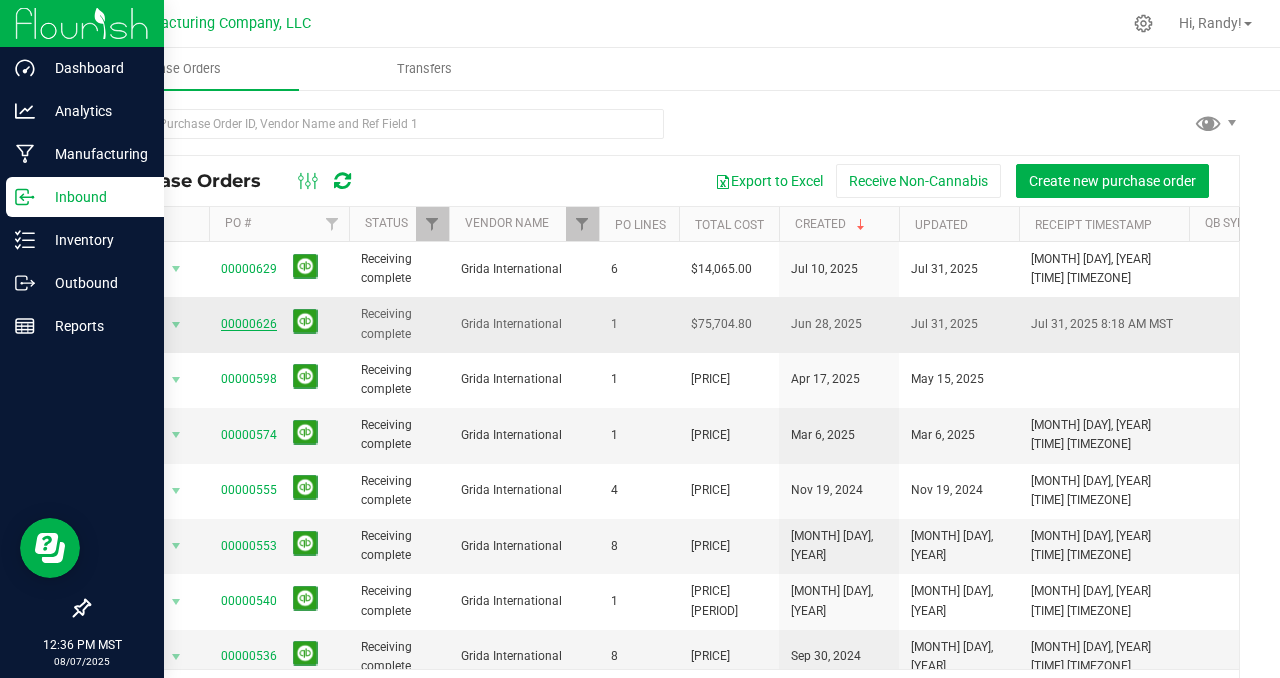 click on "00000626" at bounding box center [249, 324] 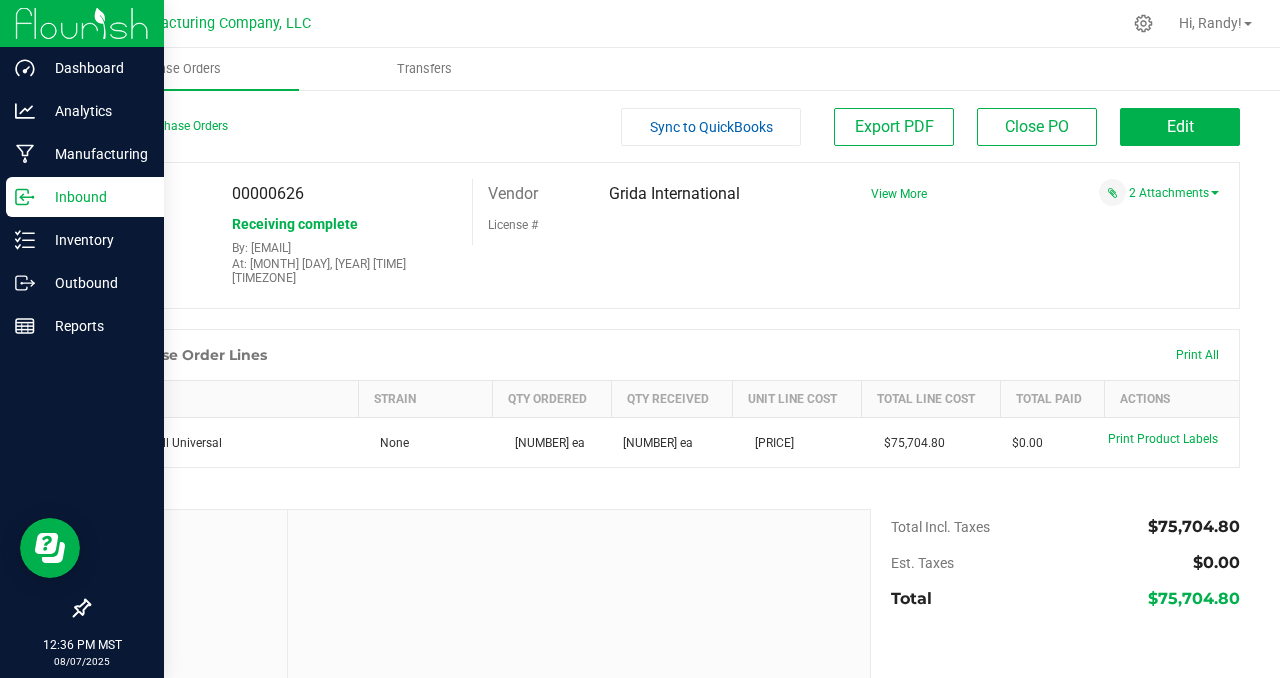 click on "PO
00000626
Status
Receiving complete
By: [EMAIL]
At: [MONTH] [DAY], [YEAR] [TIME] [TIMEZONE]
Vendor
Grida International
License #
View More" at bounding box center (664, 235) 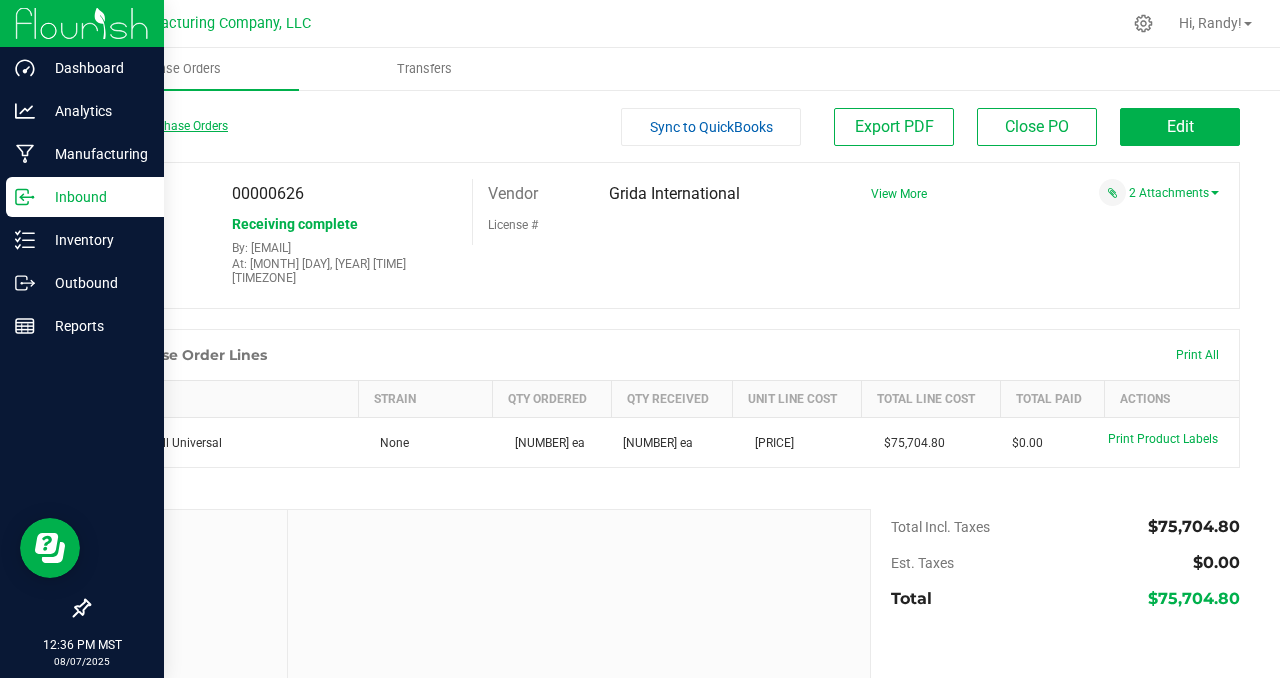 click on "Back to Purchase Orders" at bounding box center [158, 126] 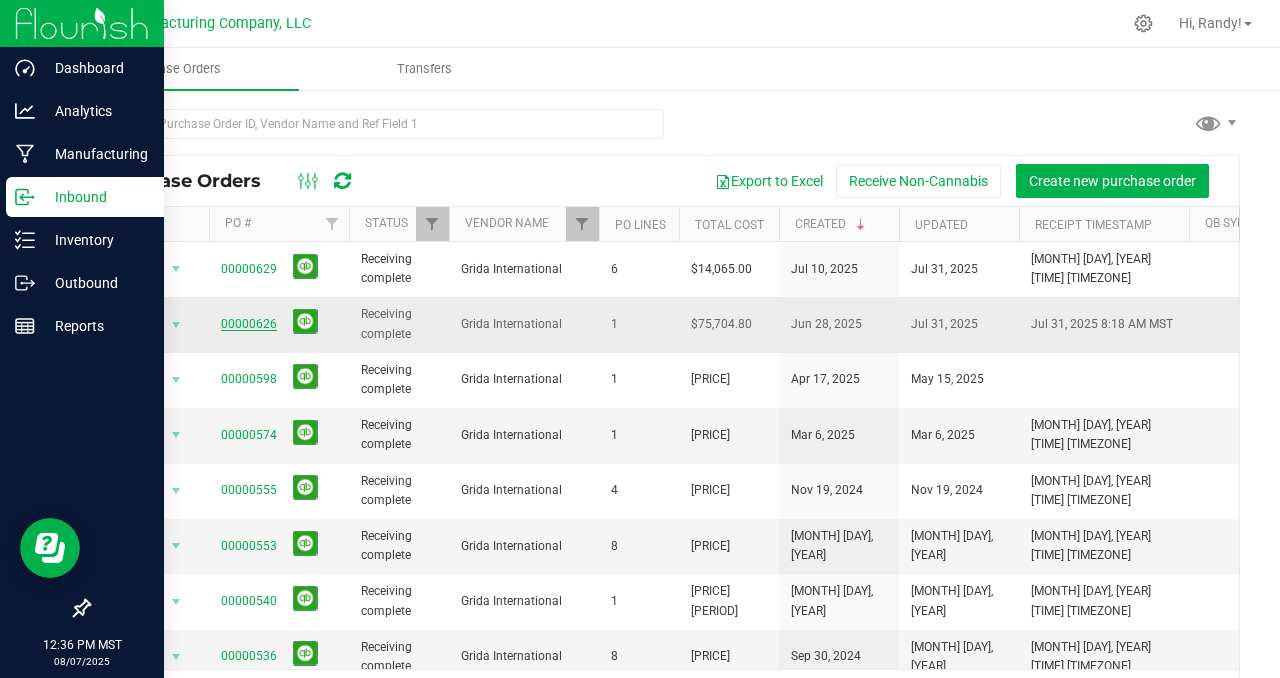click on "00000626" at bounding box center [249, 324] 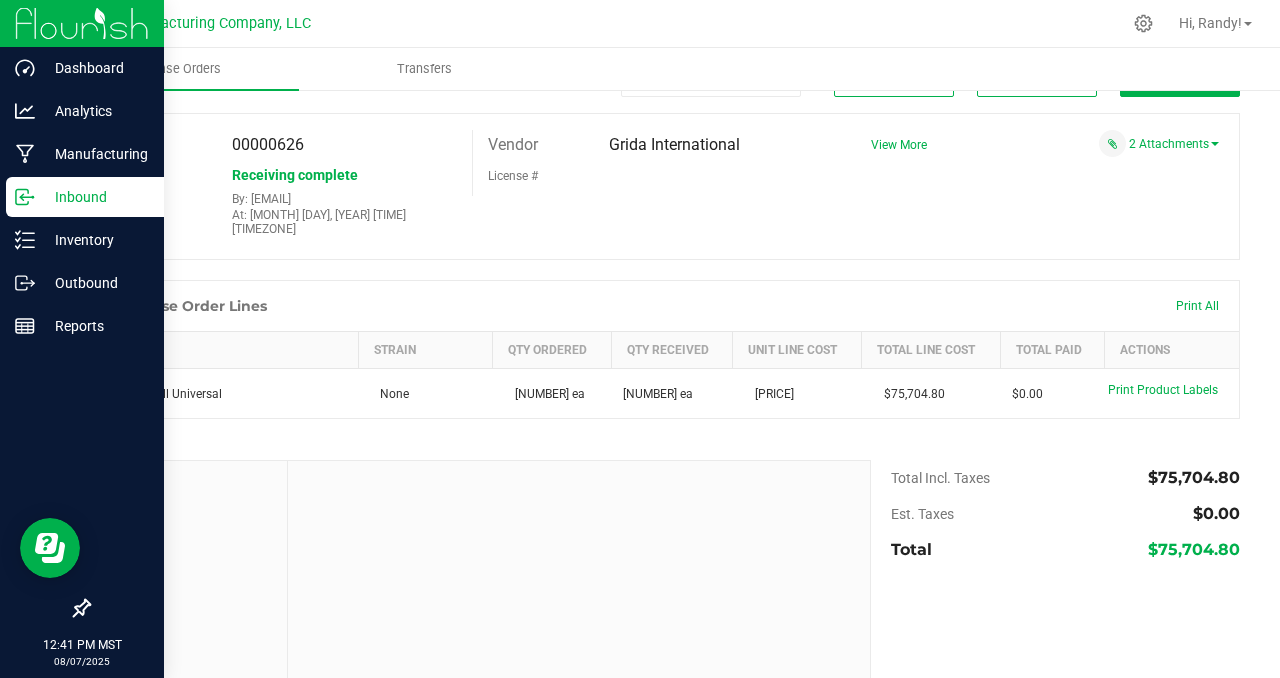 scroll, scrollTop: 0, scrollLeft: 0, axis: both 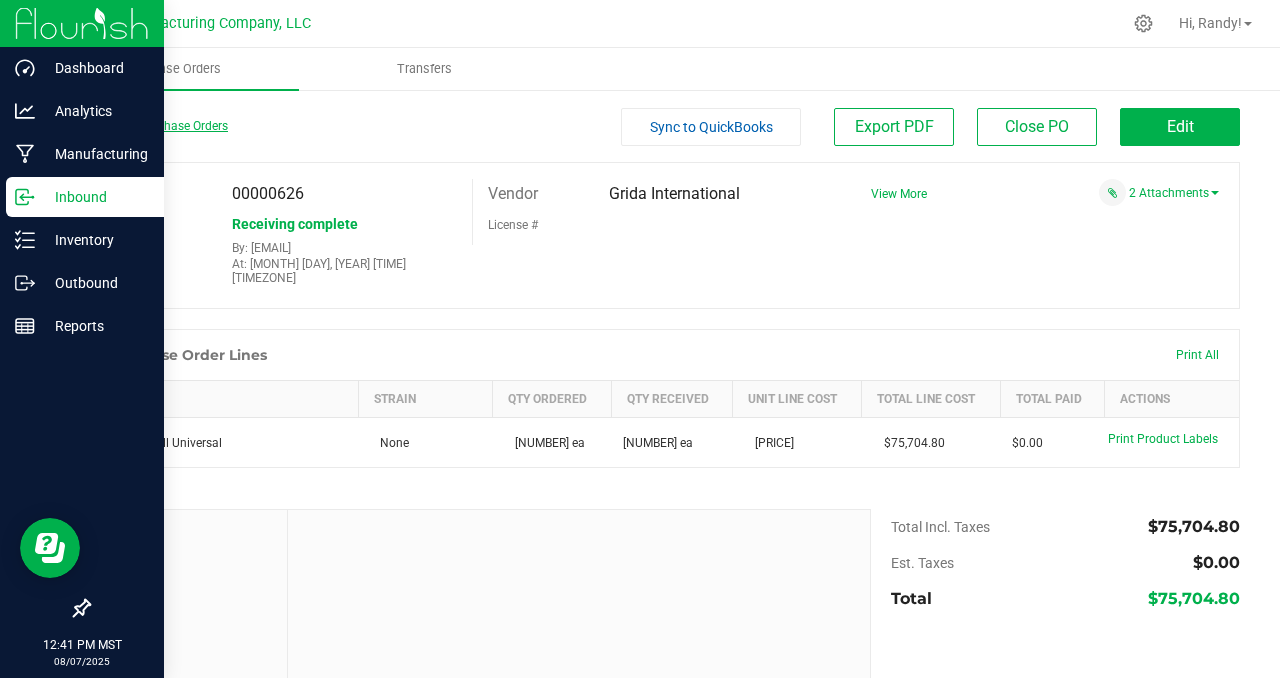click on "Back to Purchase Orders" at bounding box center (158, 126) 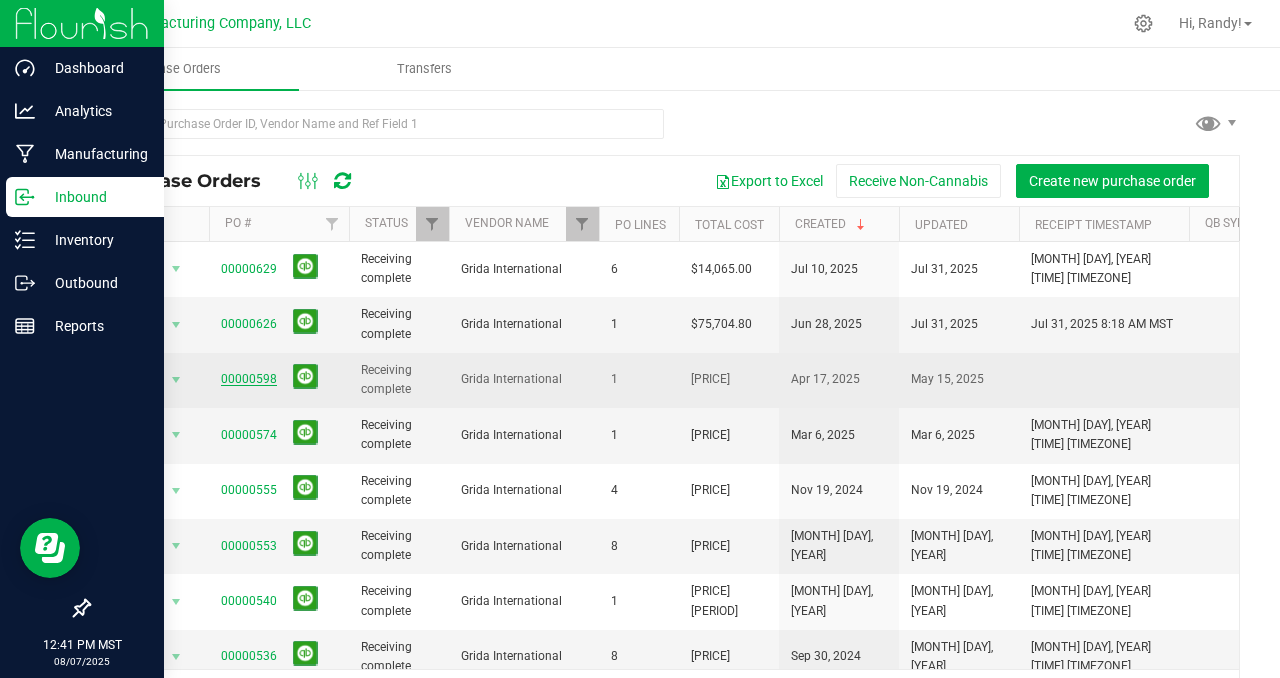 click on "00000598" at bounding box center [249, 379] 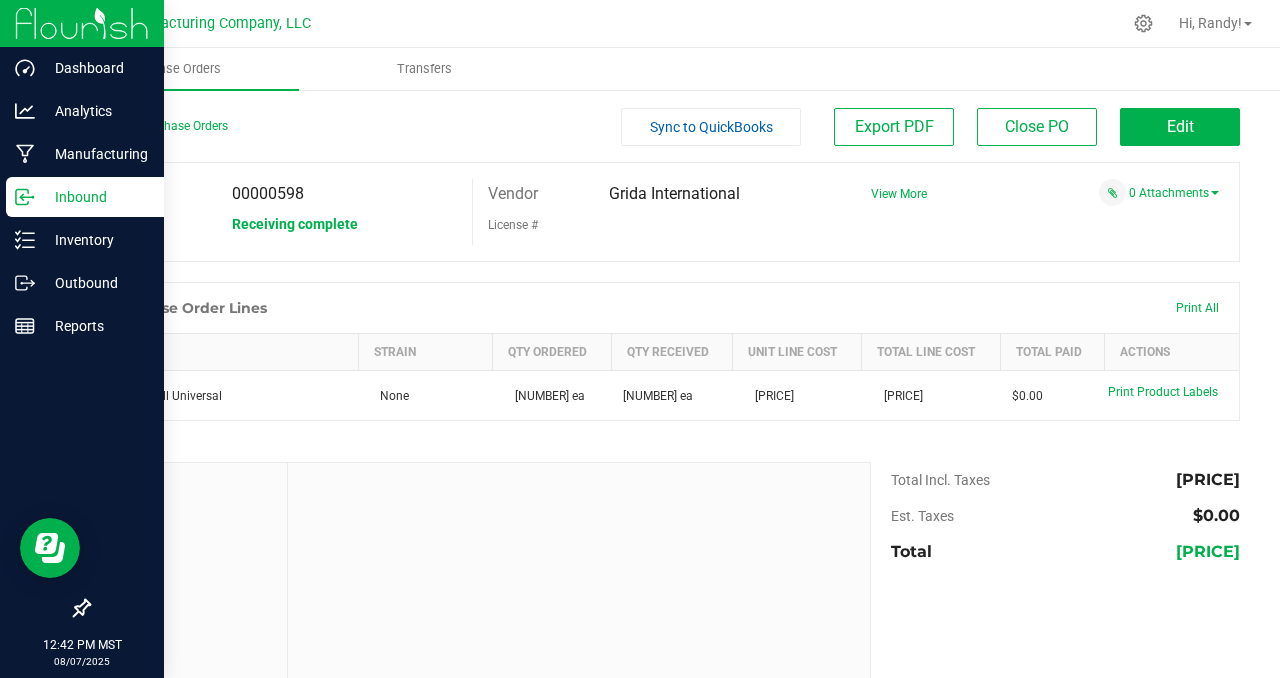 click on "PO
00000598
Status
Receiving complete
Vendor
Grida International
License #
View More" at bounding box center [664, 212] 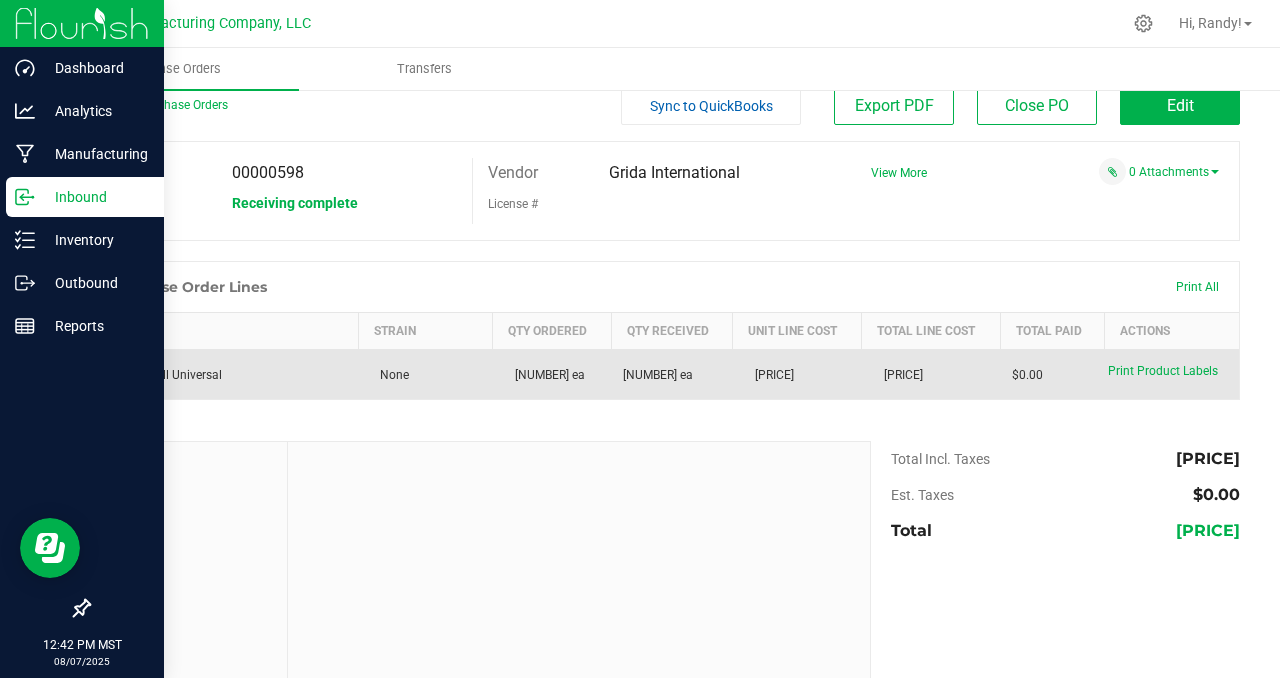 scroll, scrollTop: 0, scrollLeft: 0, axis: both 